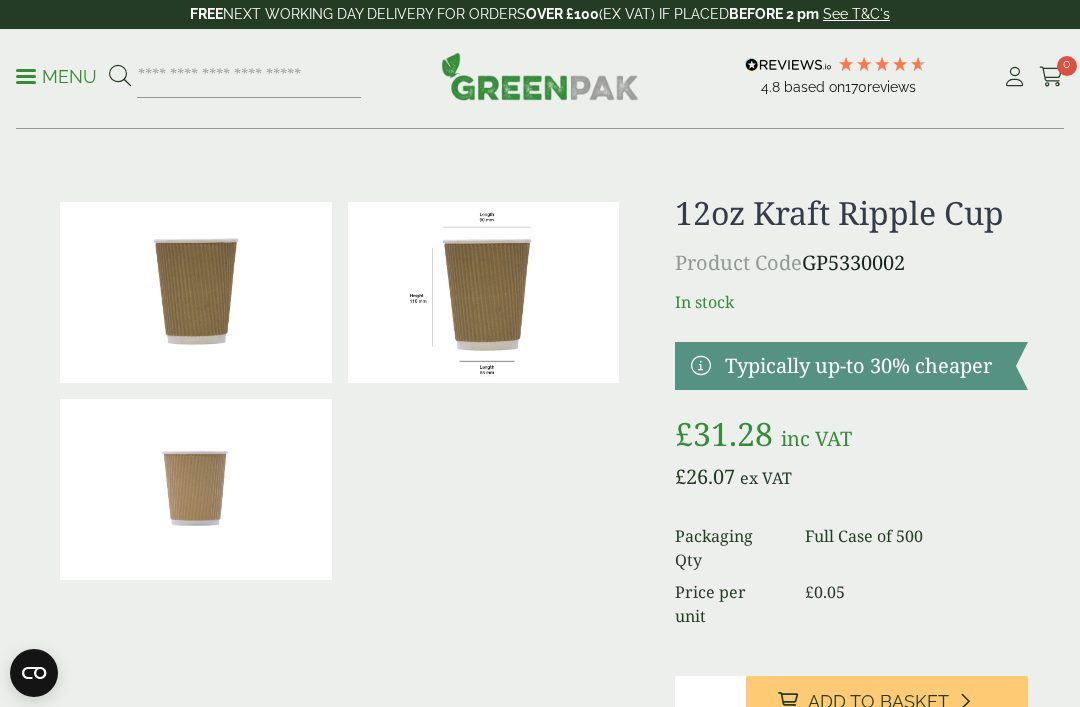 scroll, scrollTop: 0, scrollLeft: 0, axis: both 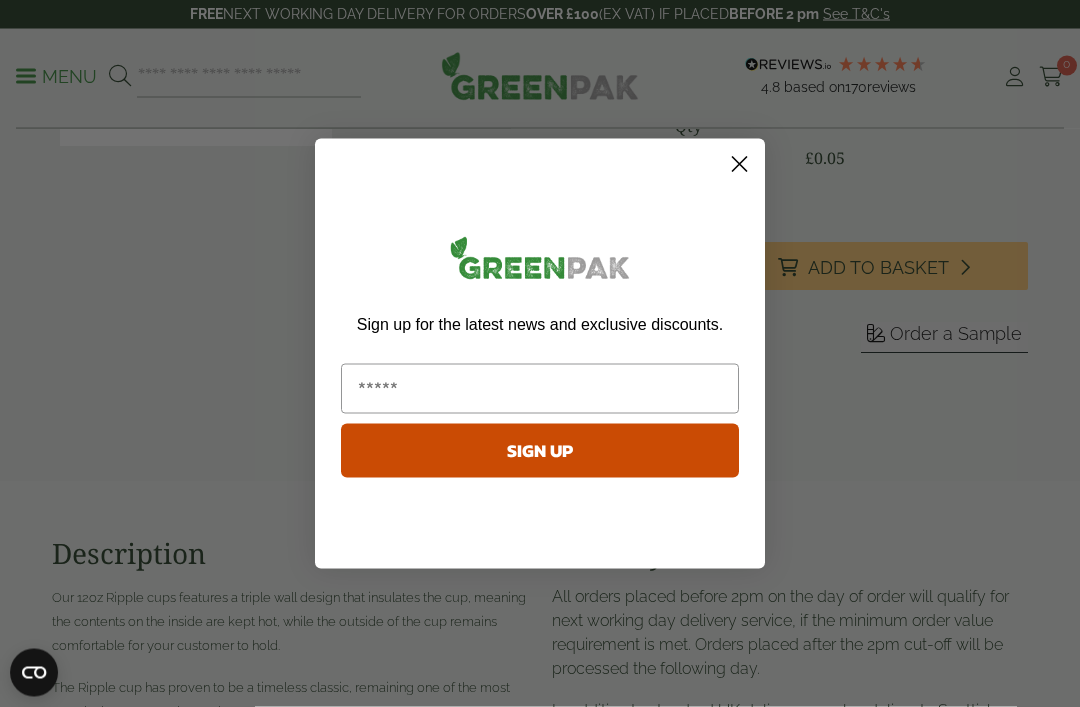 click 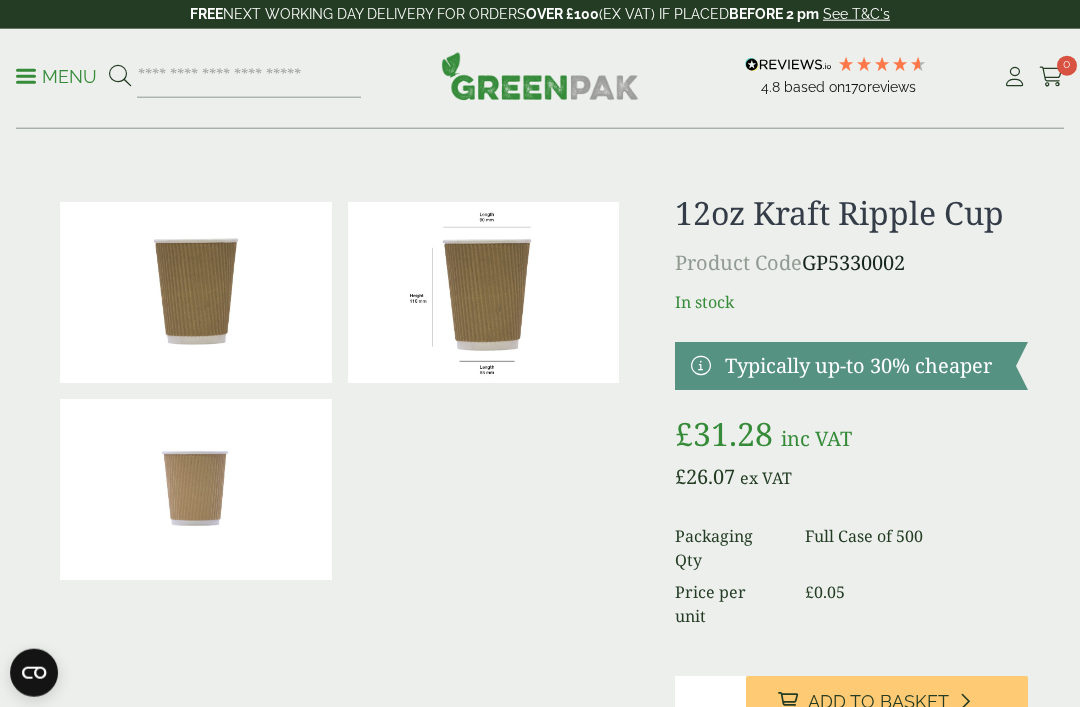 scroll, scrollTop: 33, scrollLeft: 0, axis: vertical 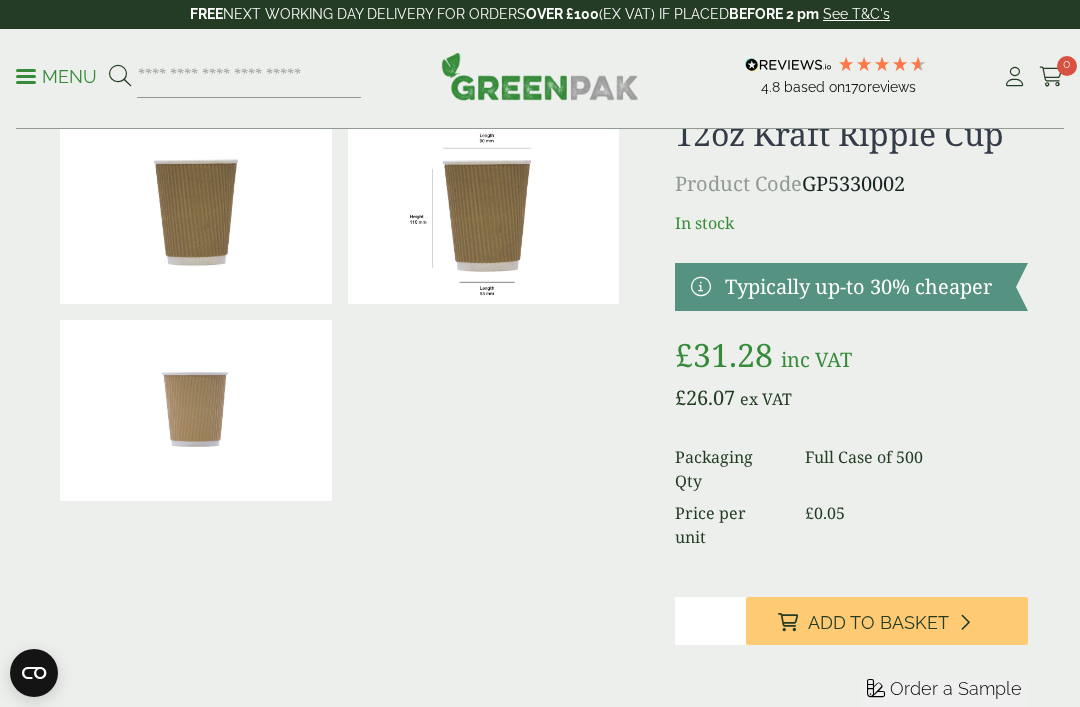 click on "*" at bounding box center (710, 621) 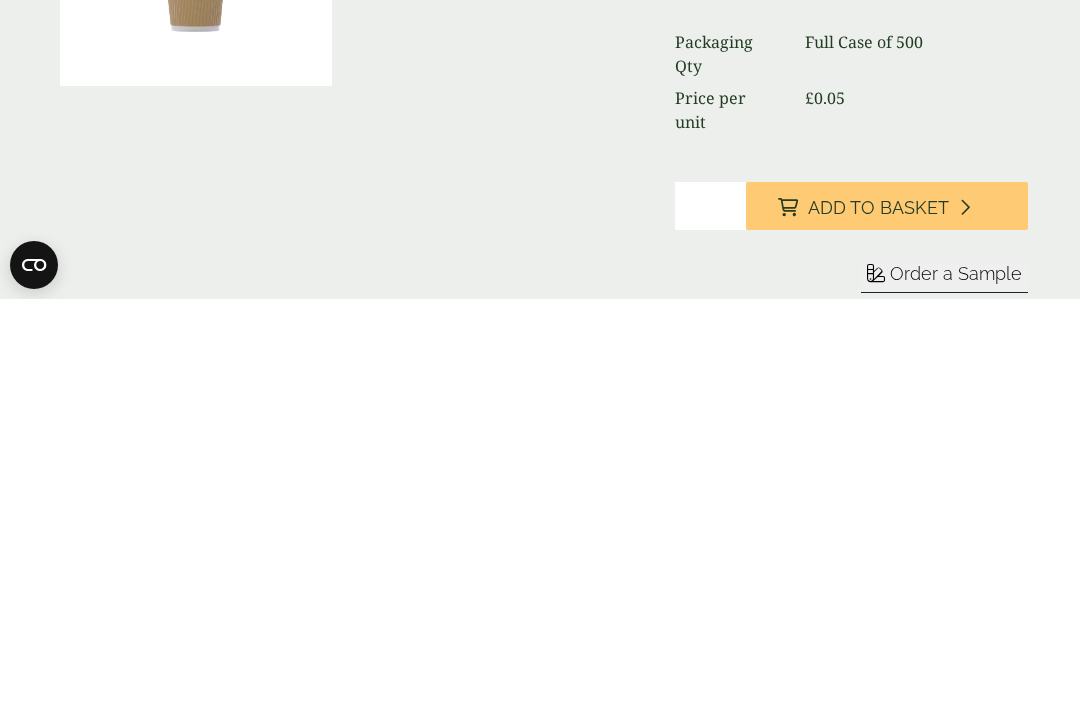 type on "*" 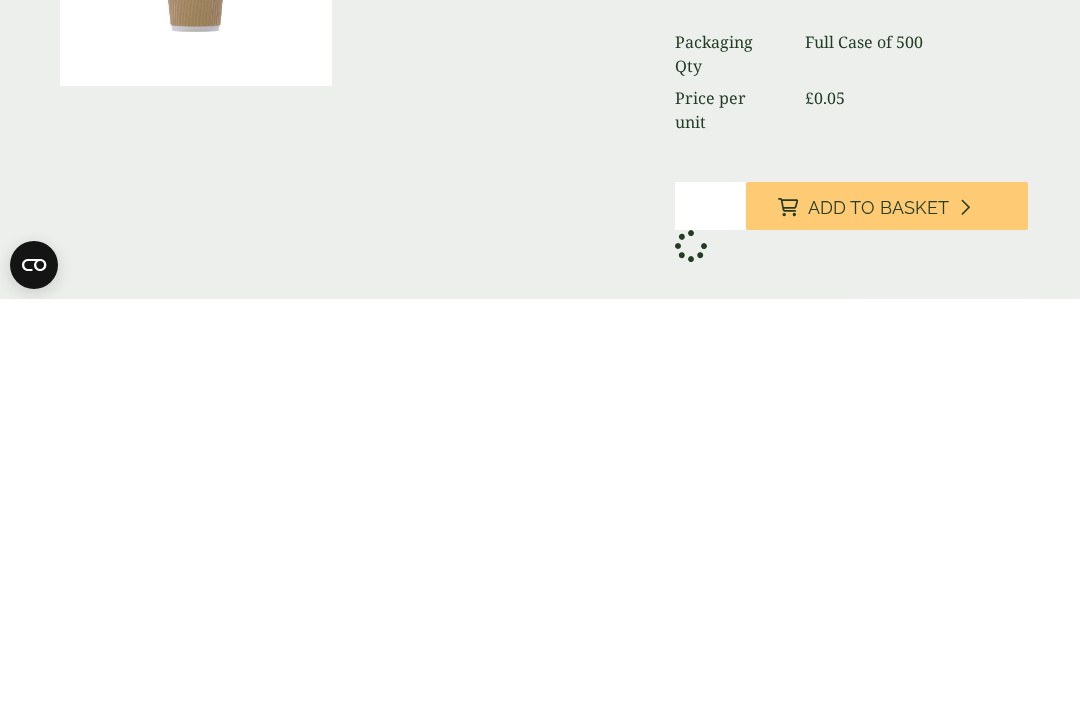 scroll, scrollTop: 495, scrollLeft: 0, axis: vertical 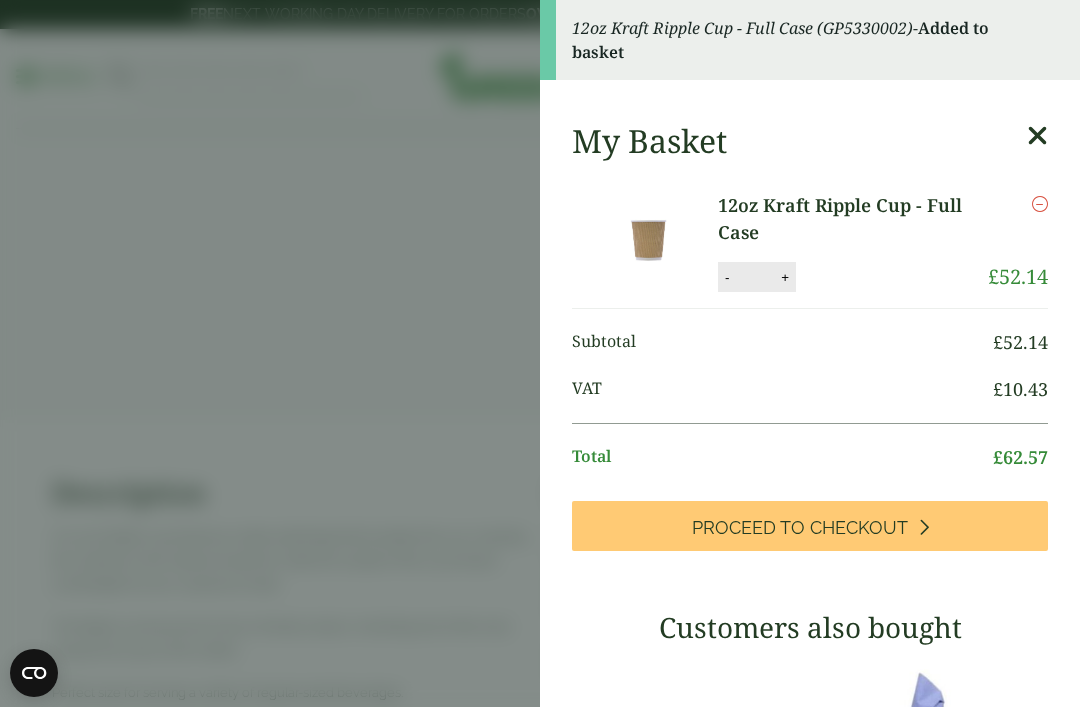 click at bounding box center [1037, 136] 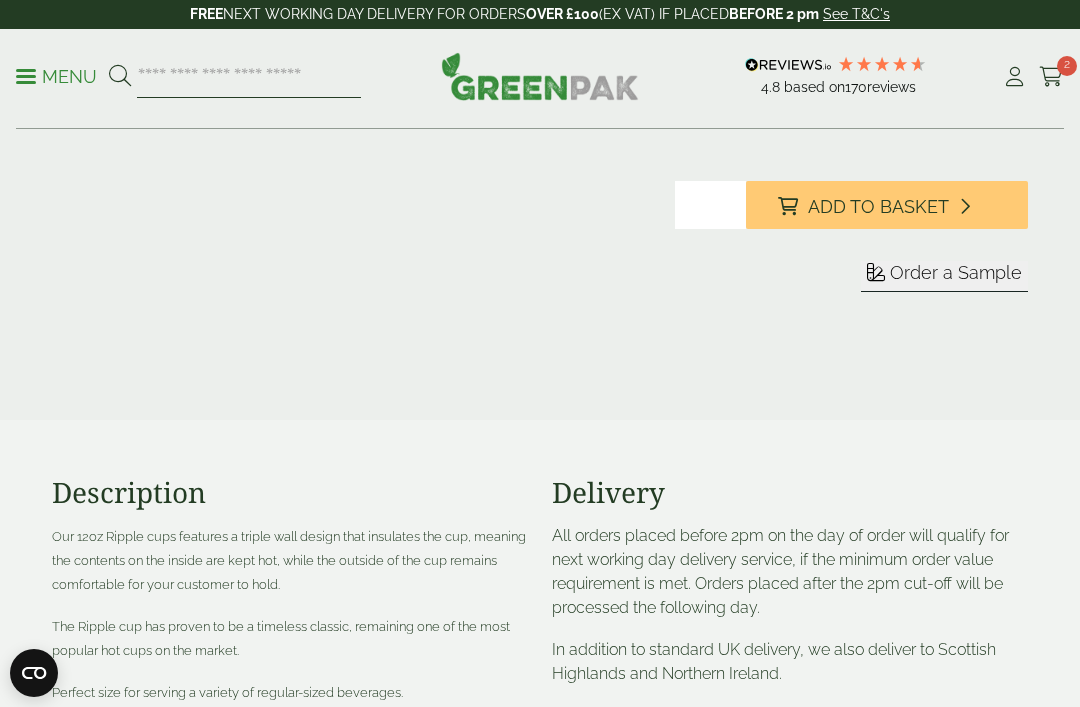 click at bounding box center (249, 77) 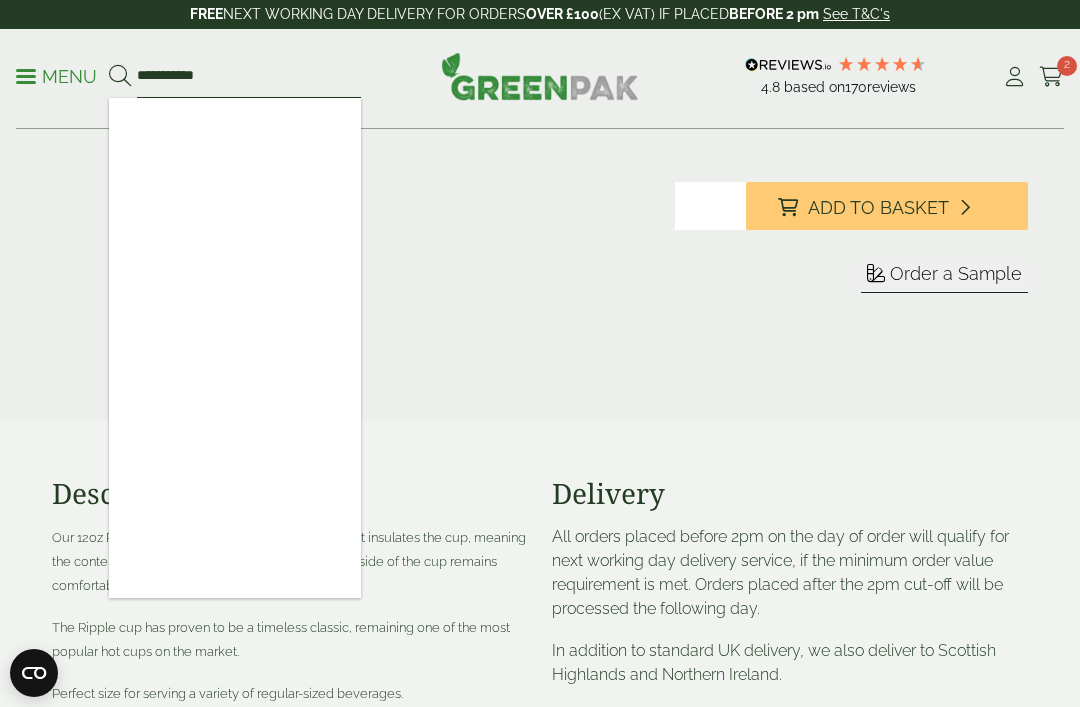 type on "**********" 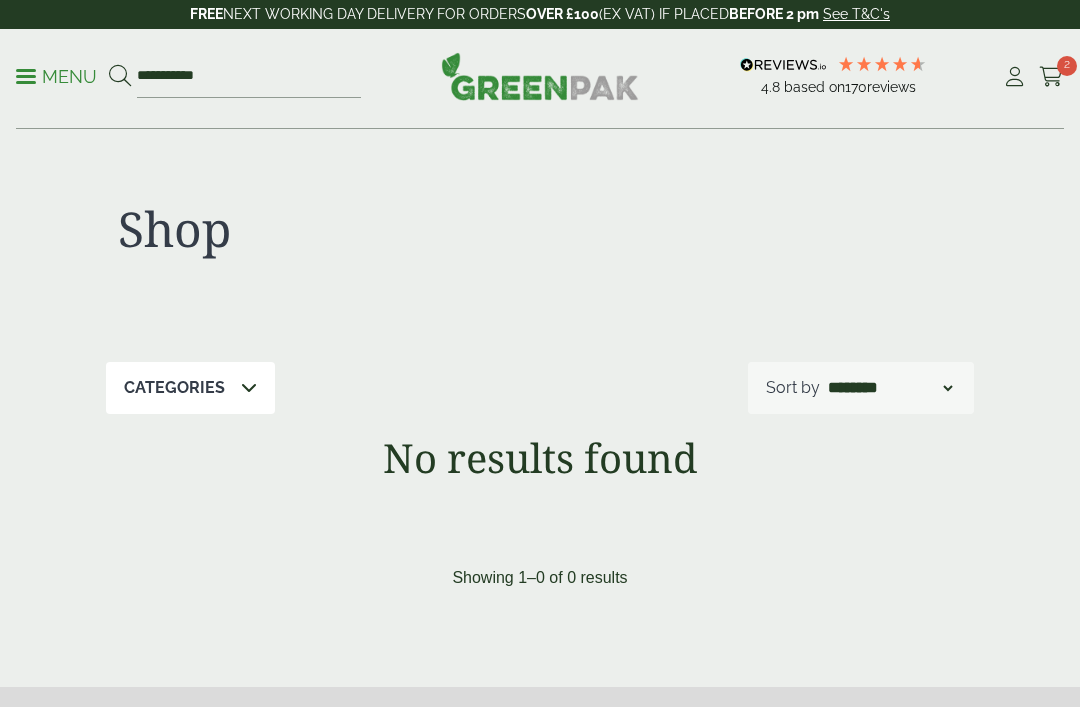 scroll, scrollTop: 0, scrollLeft: 0, axis: both 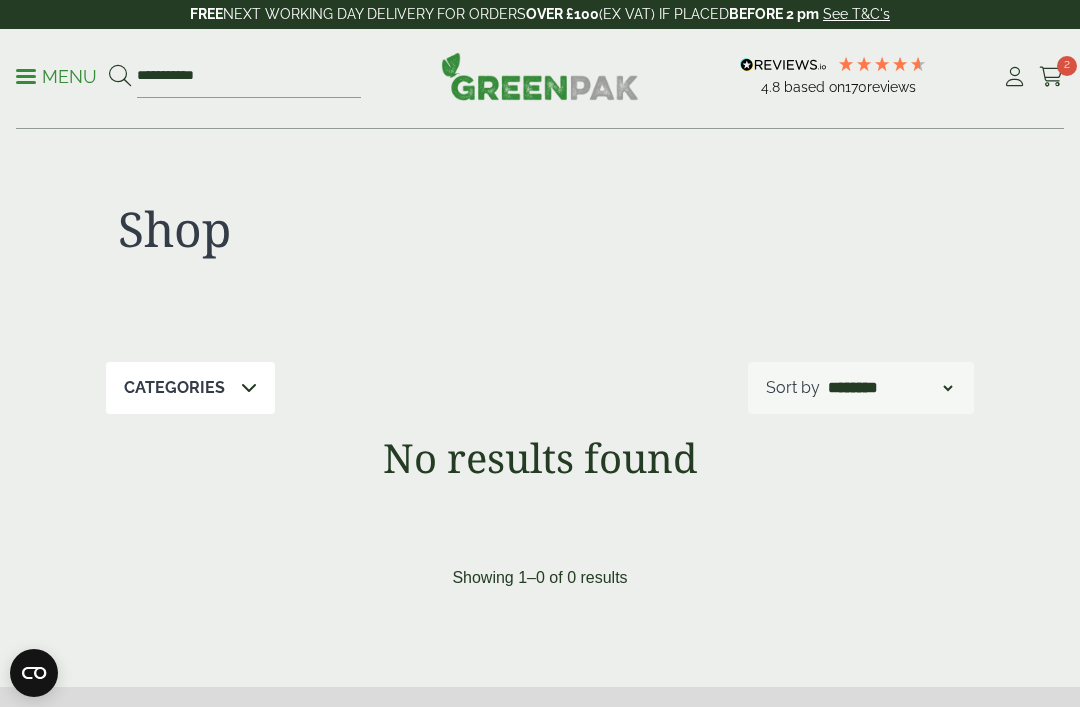 click on "Menu" at bounding box center (56, 77) 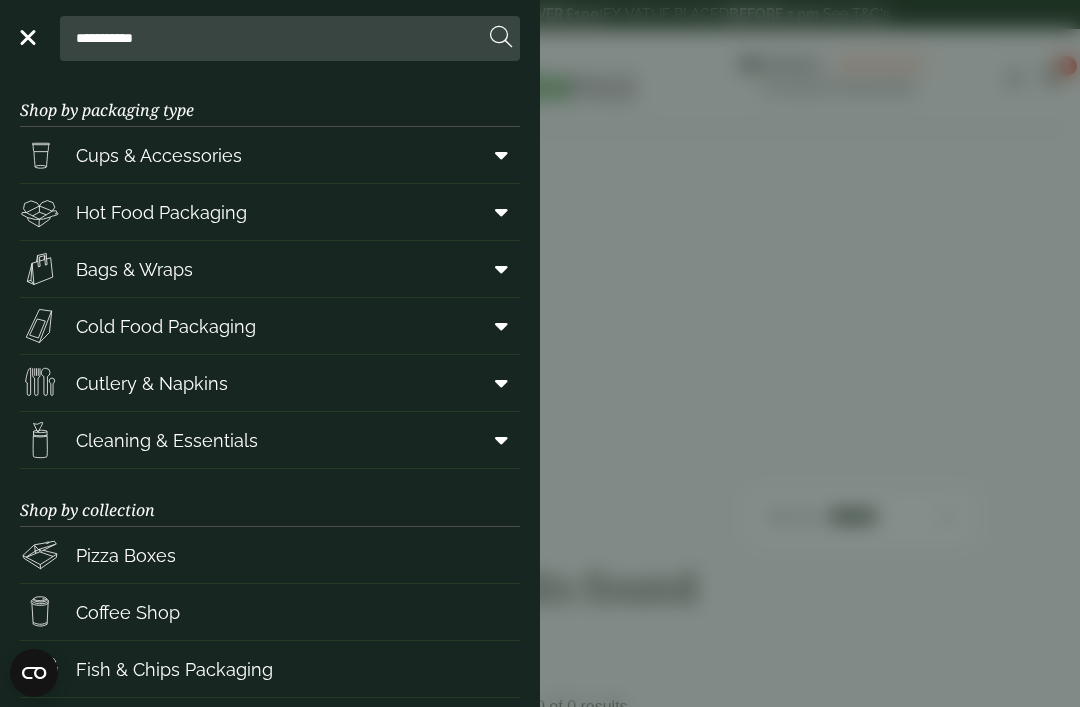 click on "Cups & Accessories" at bounding box center [159, 155] 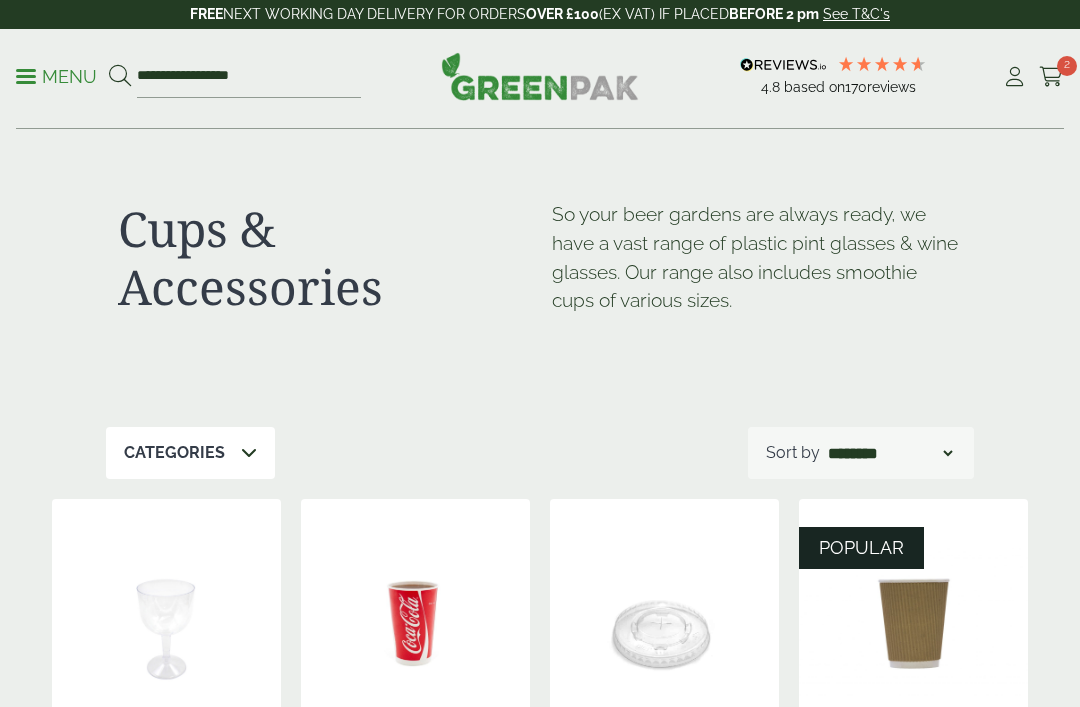 scroll, scrollTop: 0, scrollLeft: 0, axis: both 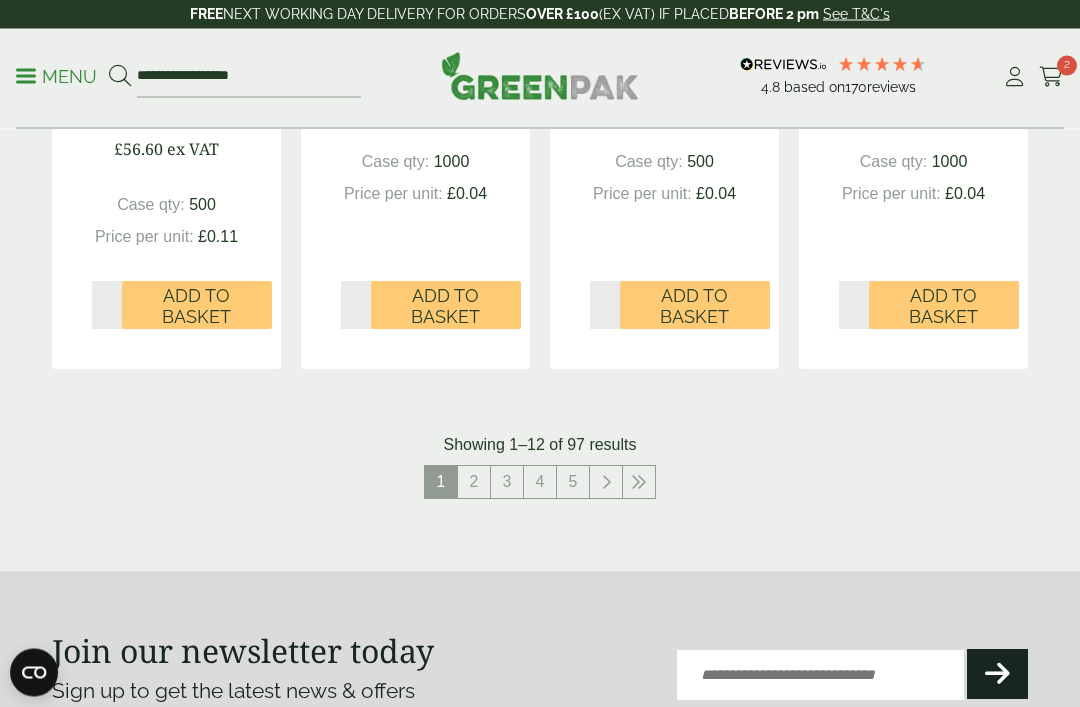 click on "2" at bounding box center [474, 483] 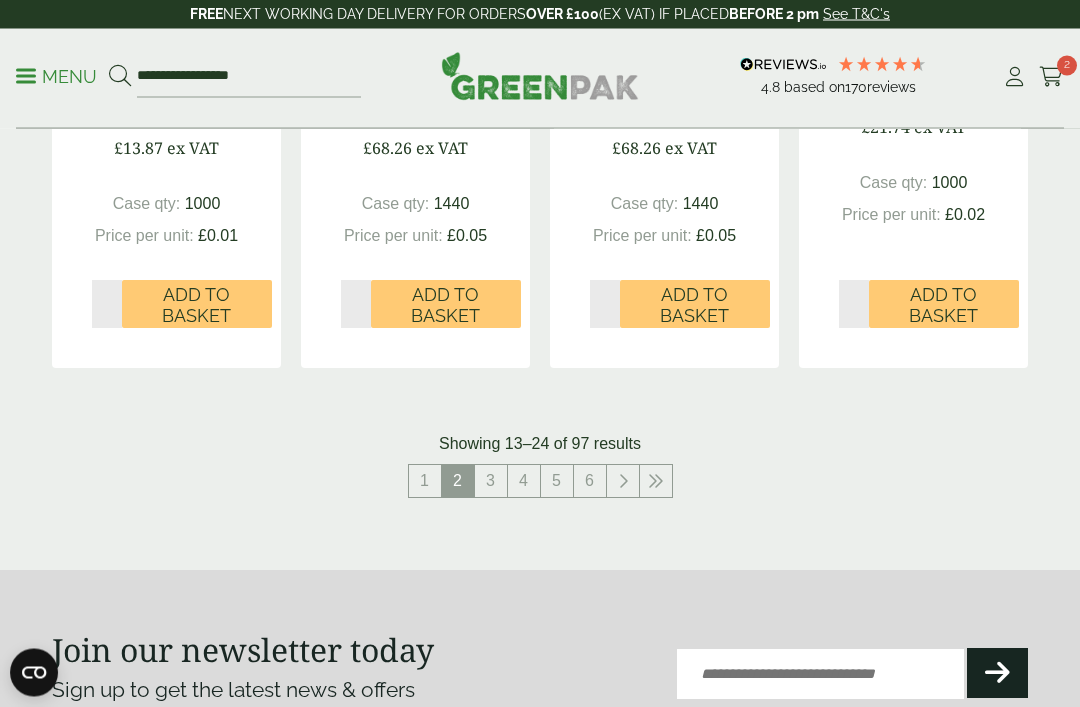 scroll, scrollTop: 2284, scrollLeft: 0, axis: vertical 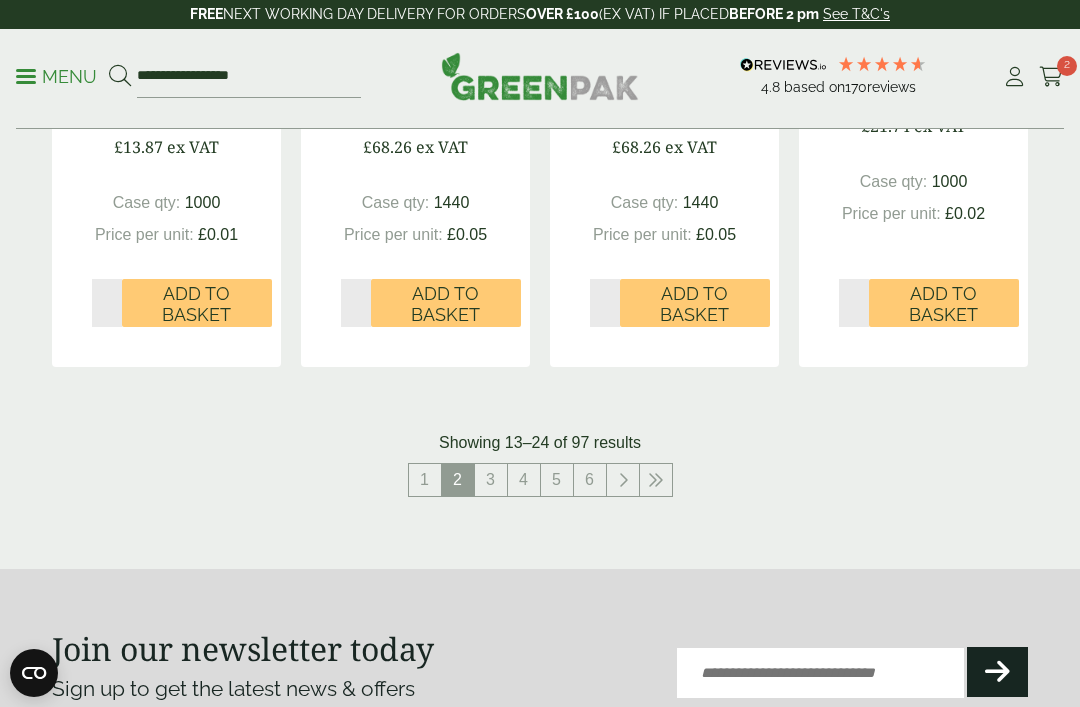 click at bounding box center (656, 480) 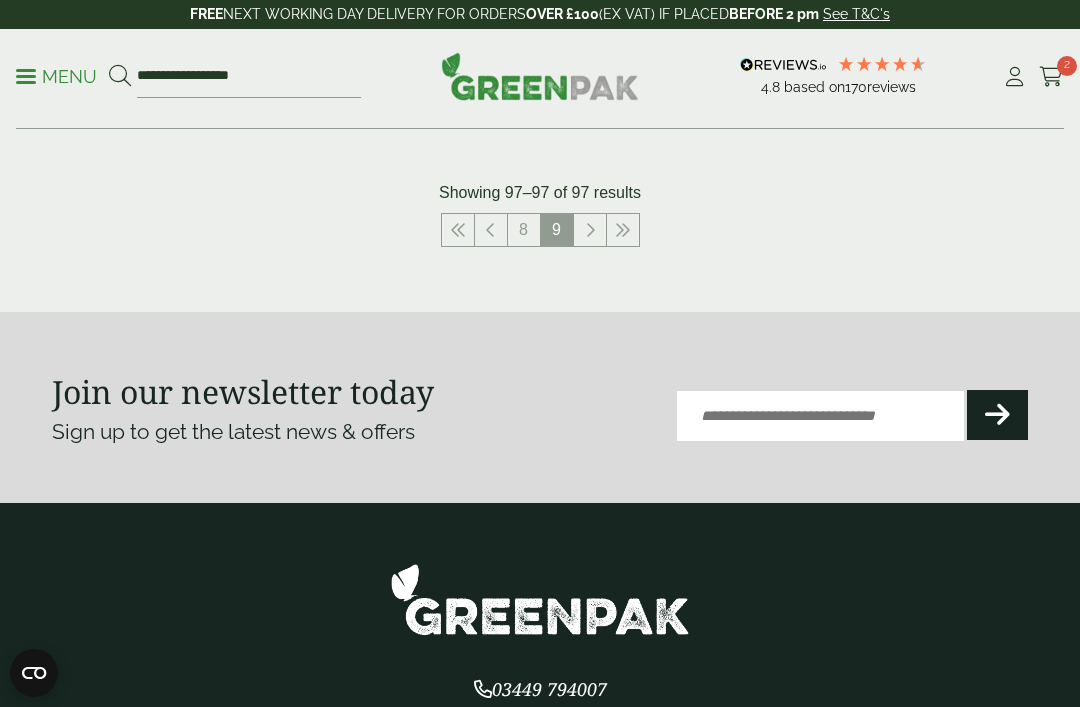 scroll, scrollTop: 1051, scrollLeft: 0, axis: vertical 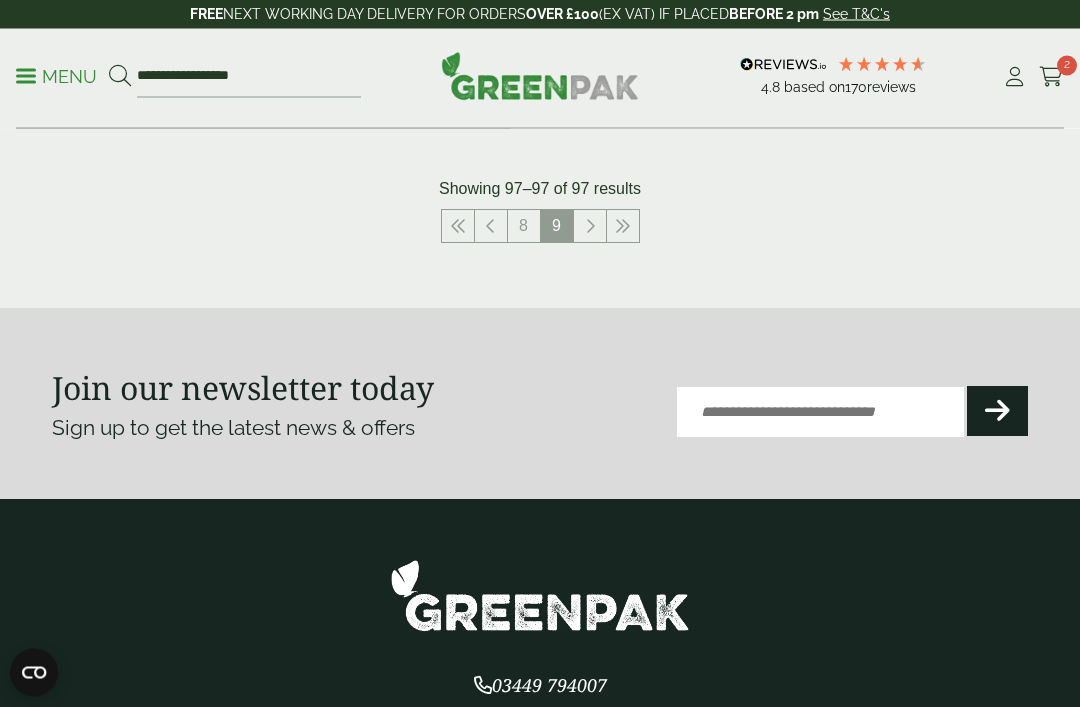 click on "8" at bounding box center (524, 227) 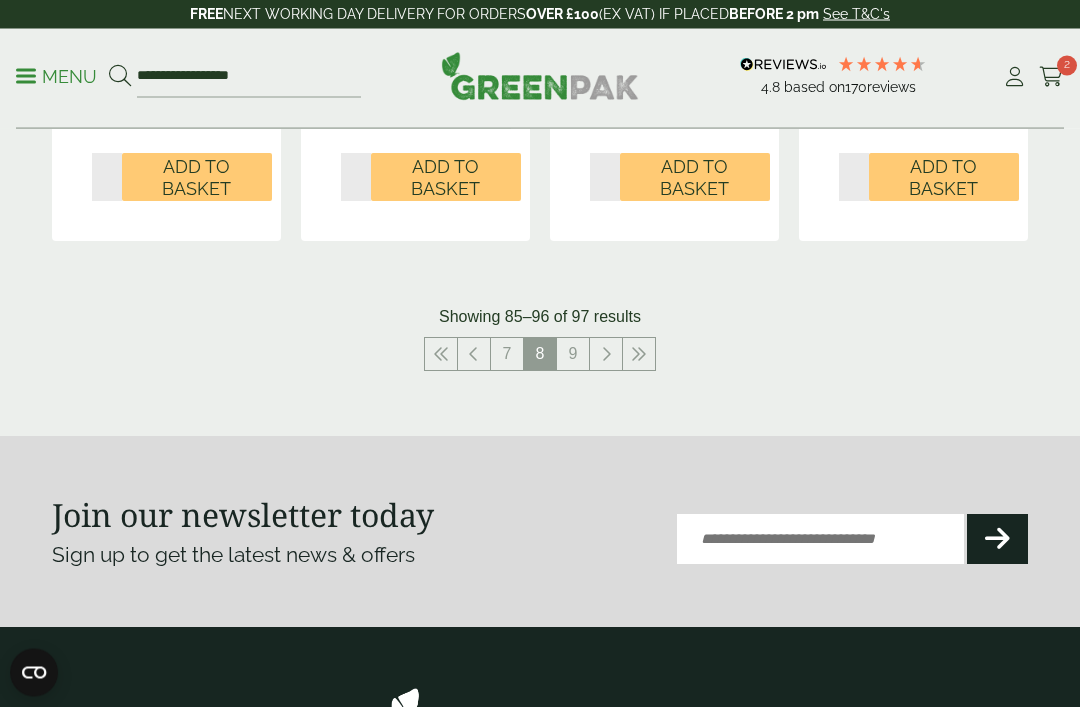 click on "7" at bounding box center (507, 355) 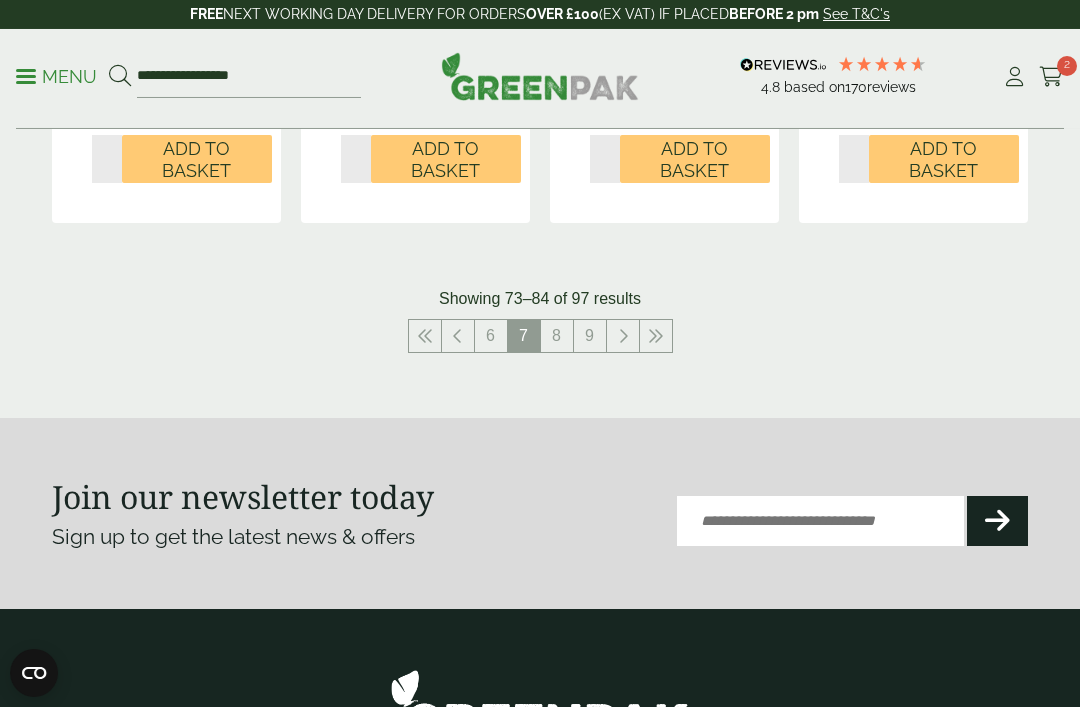 scroll, scrollTop: 2403, scrollLeft: 0, axis: vertical 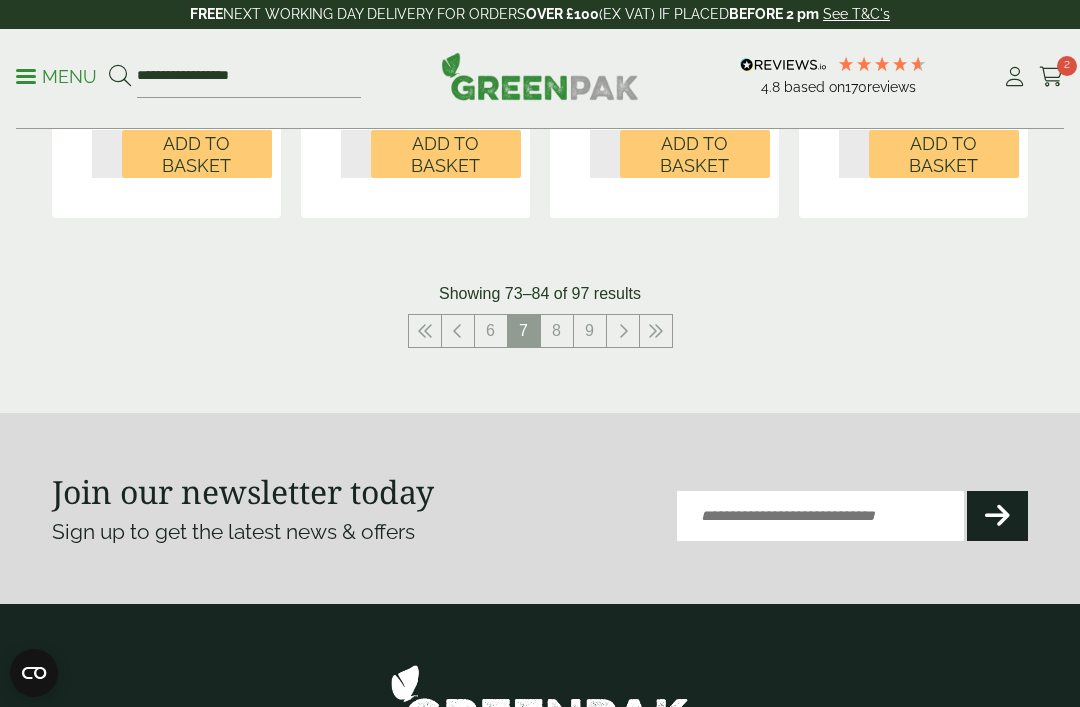 click on "6" at bounding box center [491, 331] 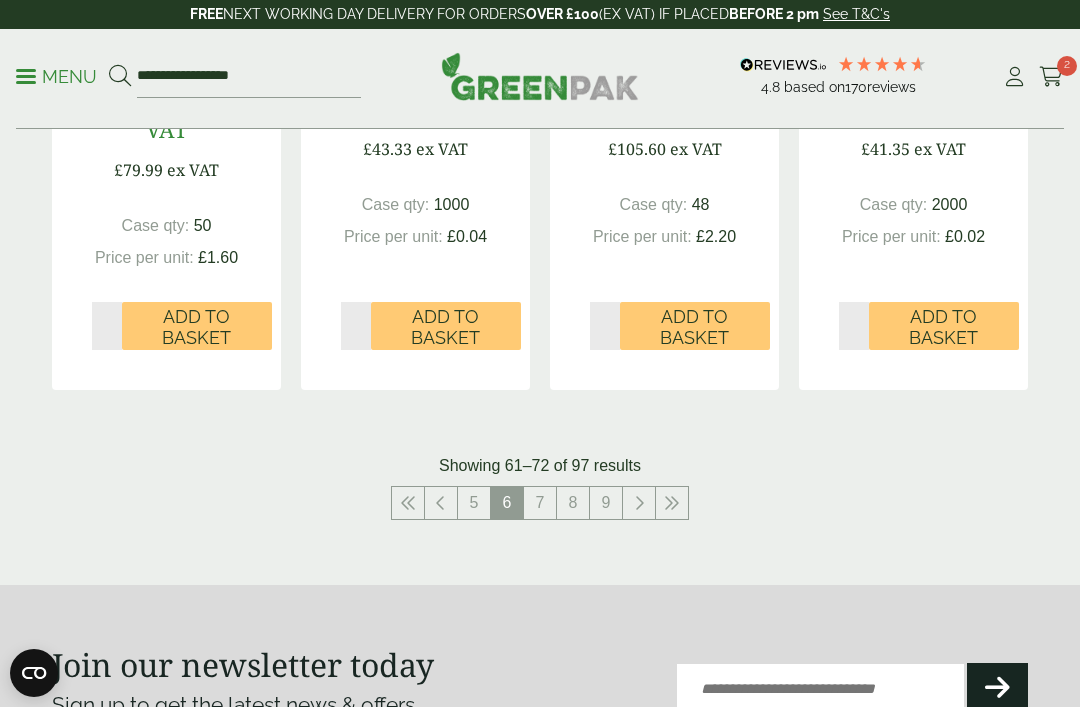 scroll, scrollTop: 2311, scrollLeft: 0, axis: vertical 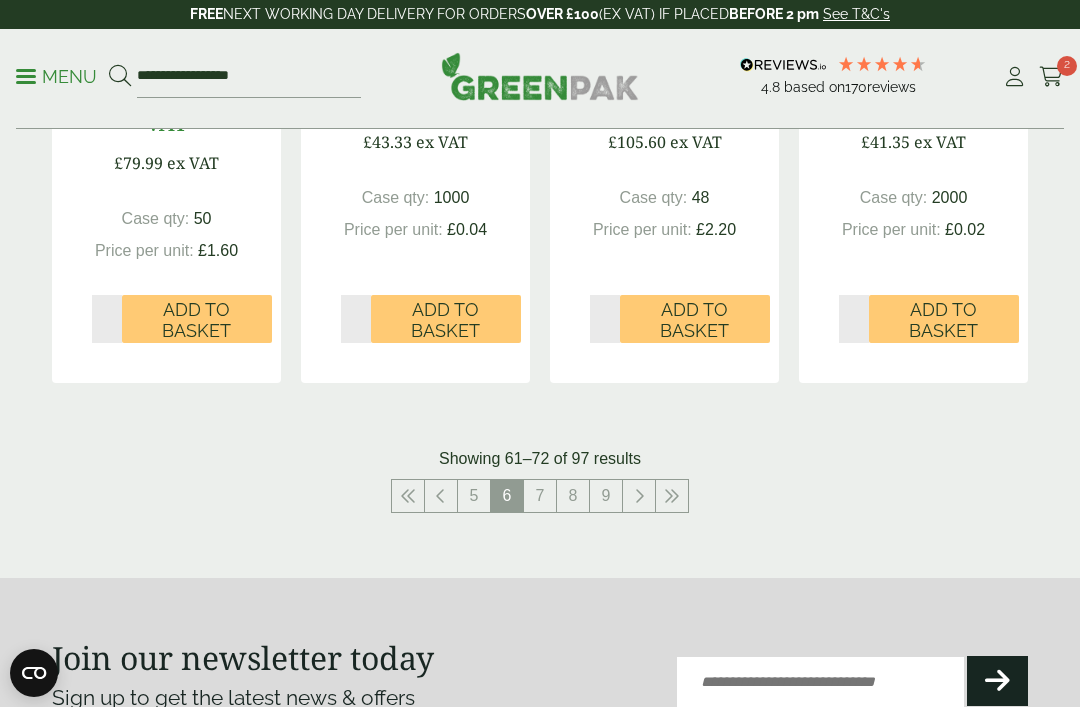 click on "5" at bounding box center (474, 496) 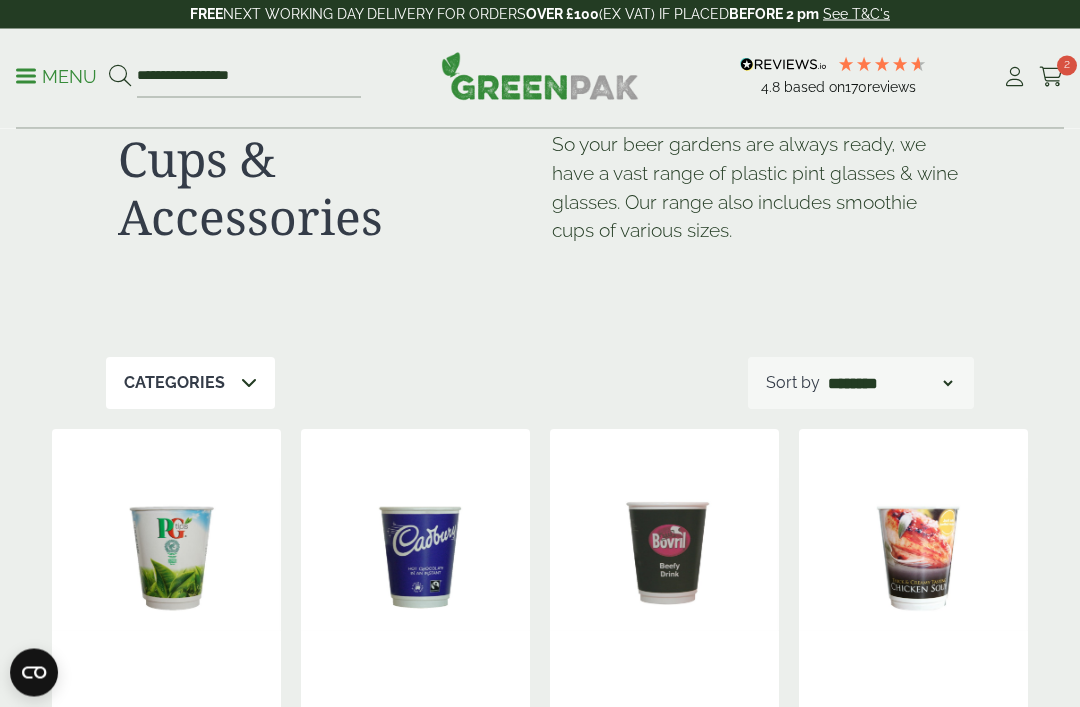 scroll, scrollTop: 0, scrollLeft: 0, axis: both 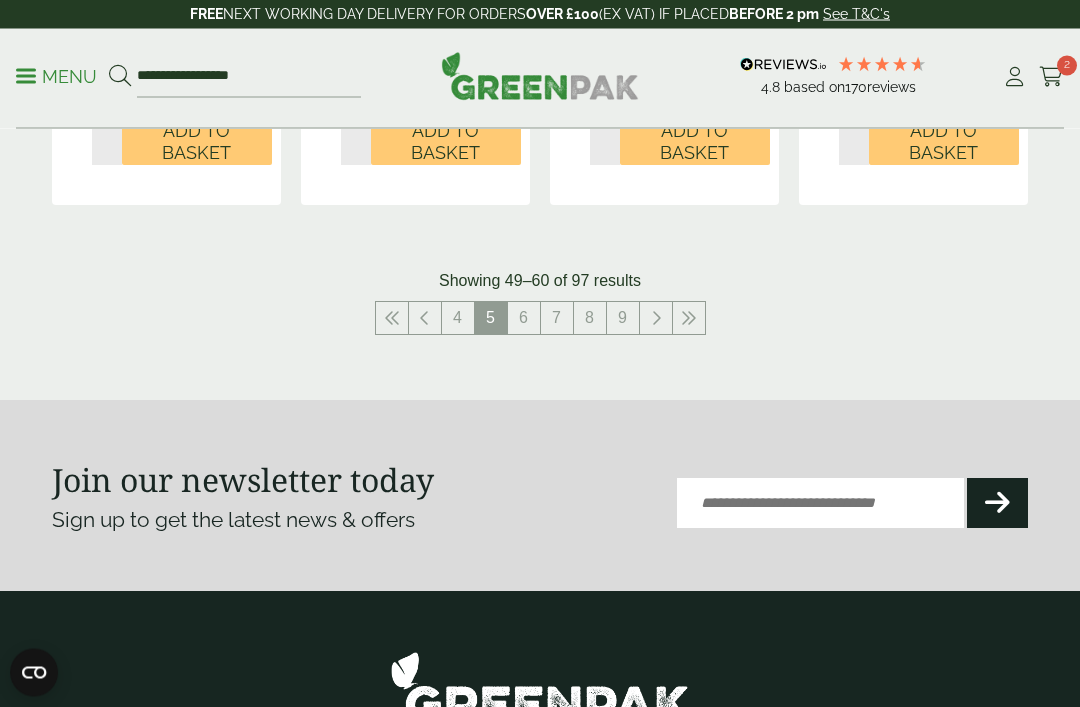 click on "4" at bounding box center [458, 319] 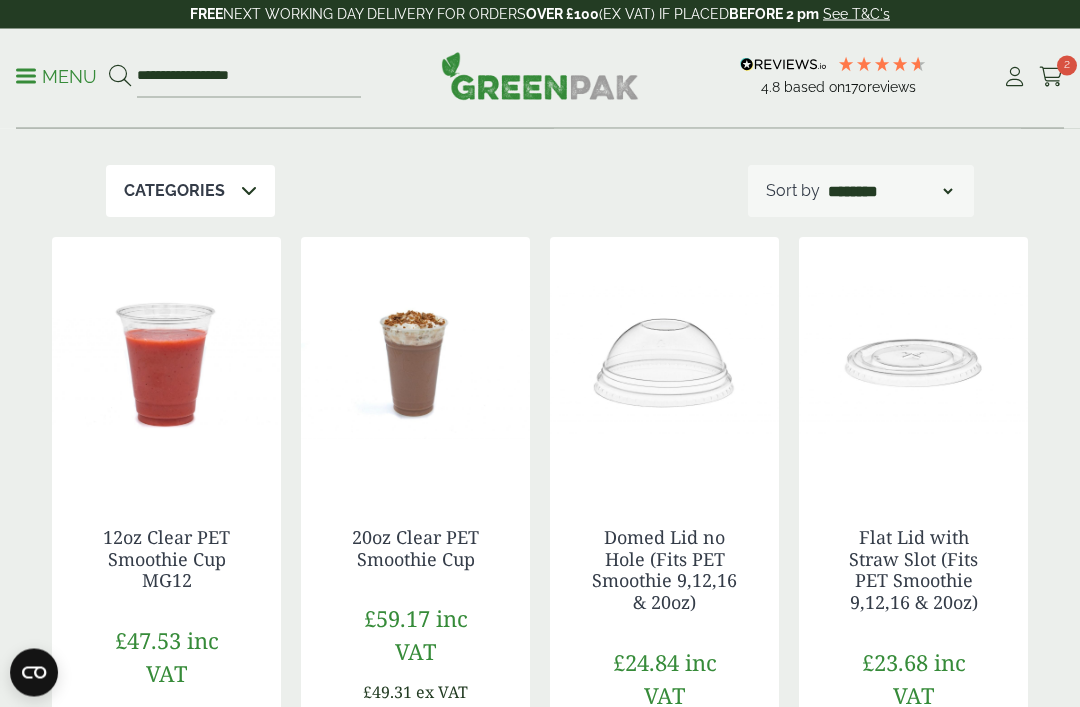scroll, scrollTop: 0, scrollLeft: 0, axis: both 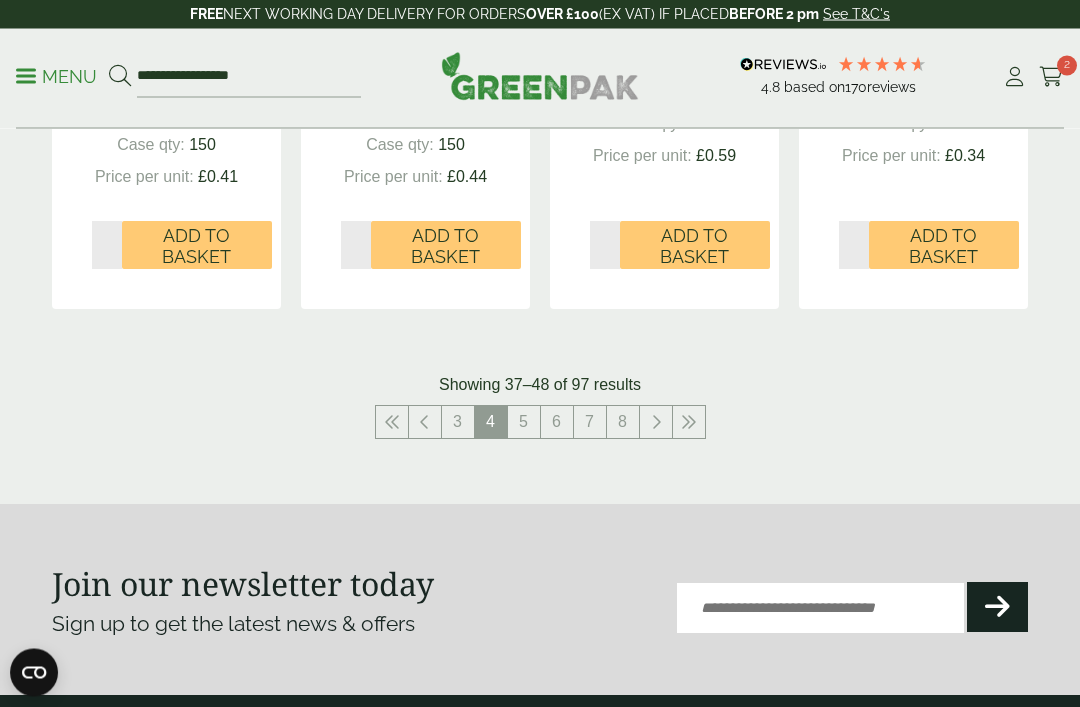 click on "3" at bounding box center (458, 423) 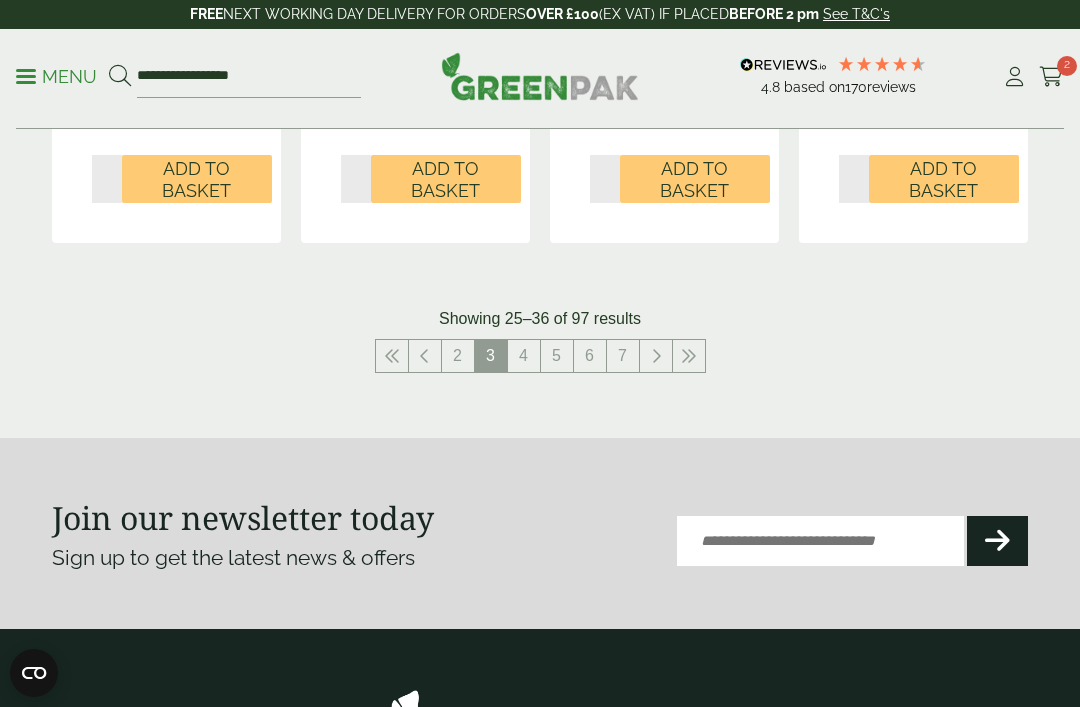 scroll, scrollTop: 2314, scrollLeft: 0, axis: vertical 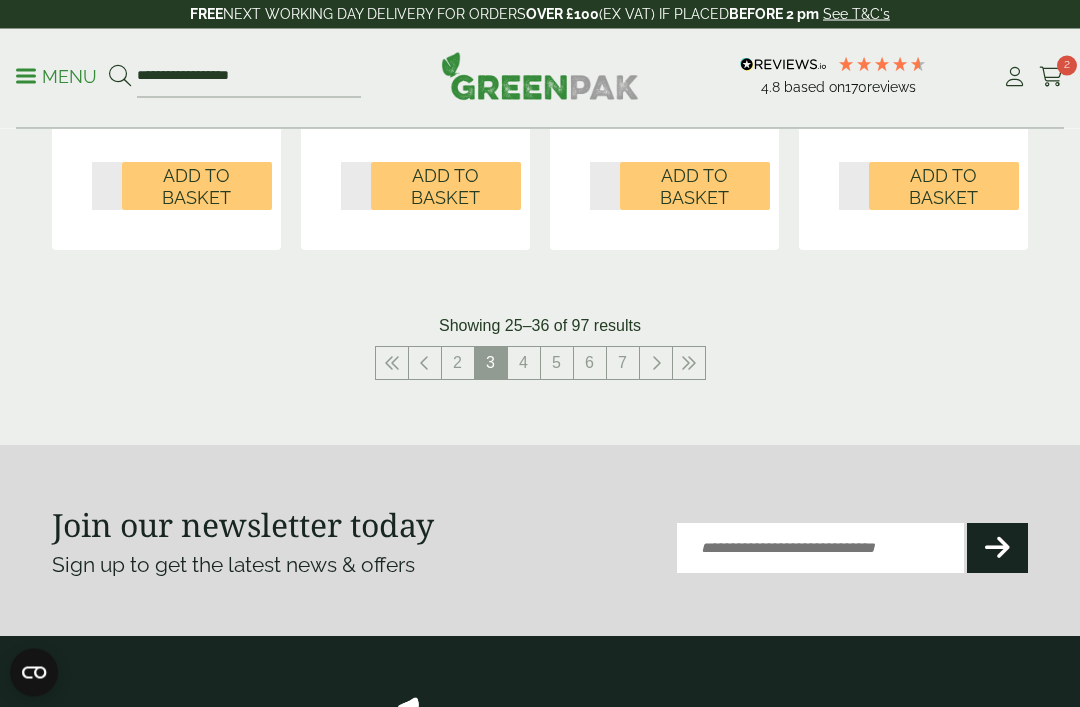 click on "2" at bounding box center (458, 364) 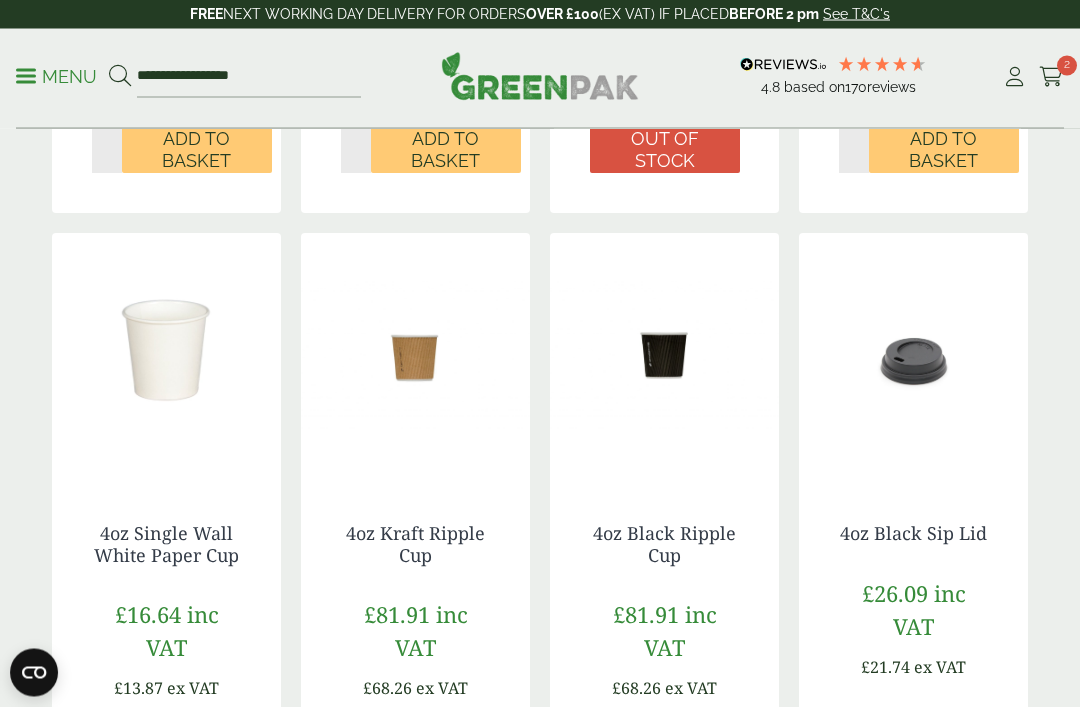 scroll, scrollTop: 1767, scrollLeft: 0, axis: vertical 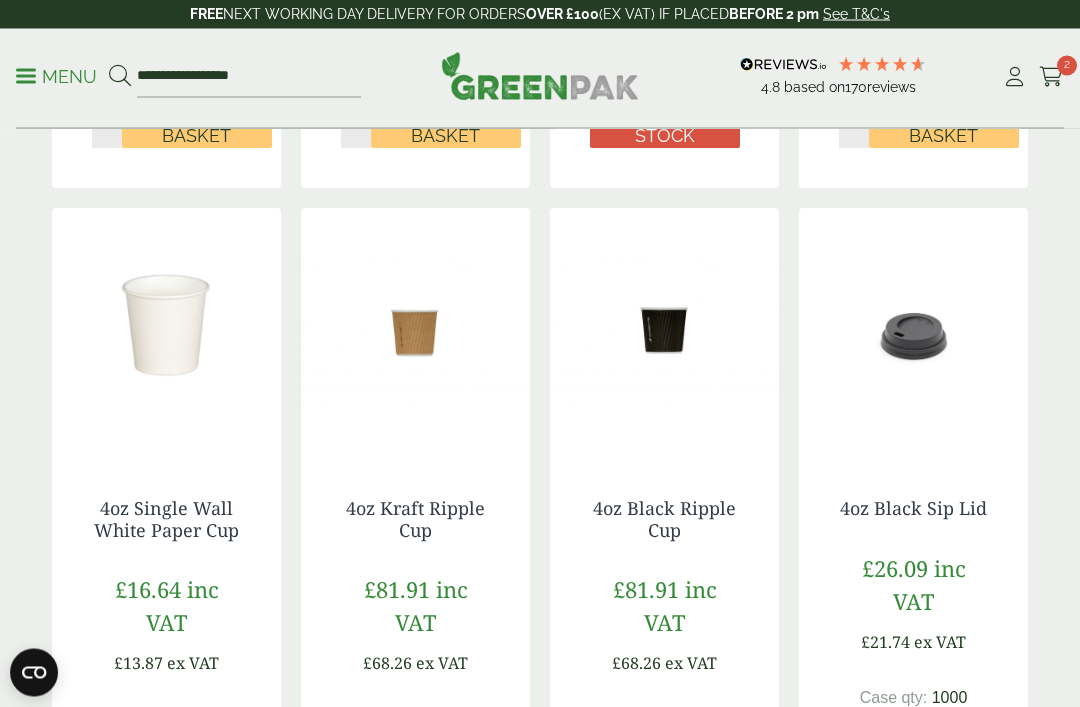 click at bounding box center (913, 334) 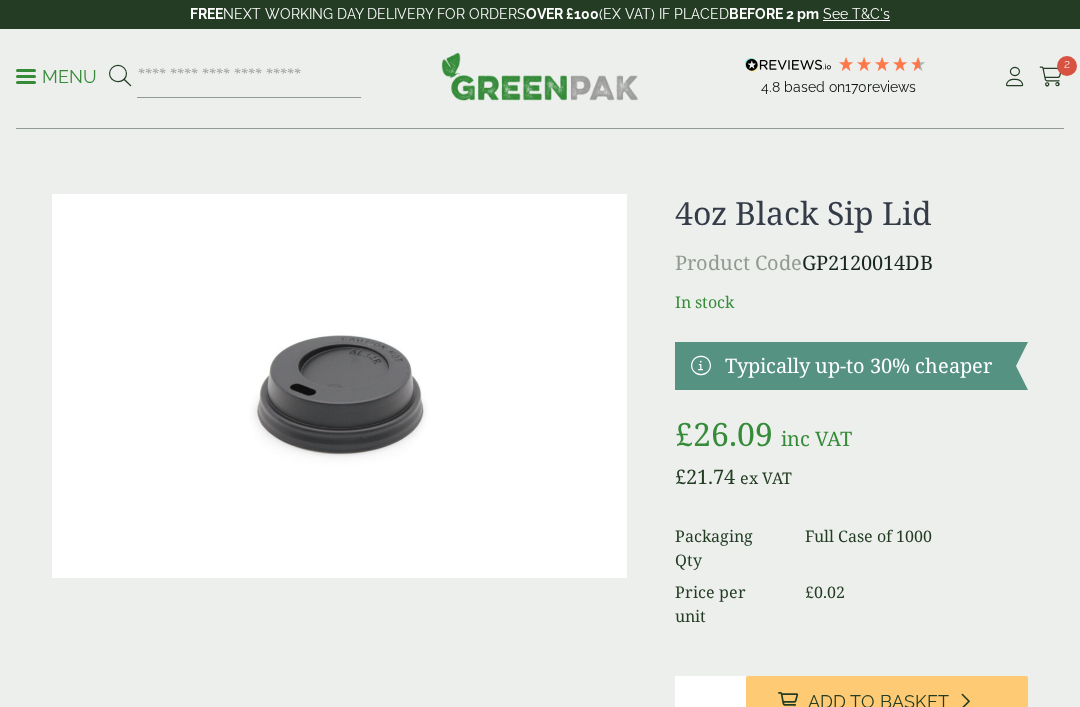 scroll, scrollTop: 0, scrollLeft: 0, axis: both 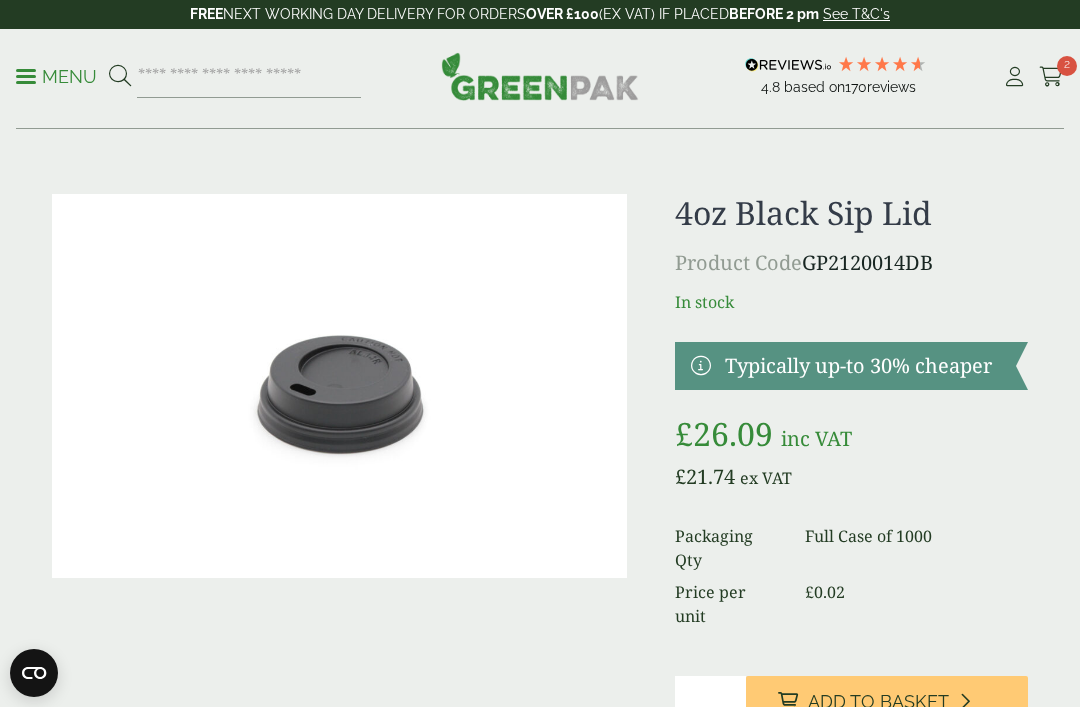 click on "Menu" at bounding box center (56, 77) 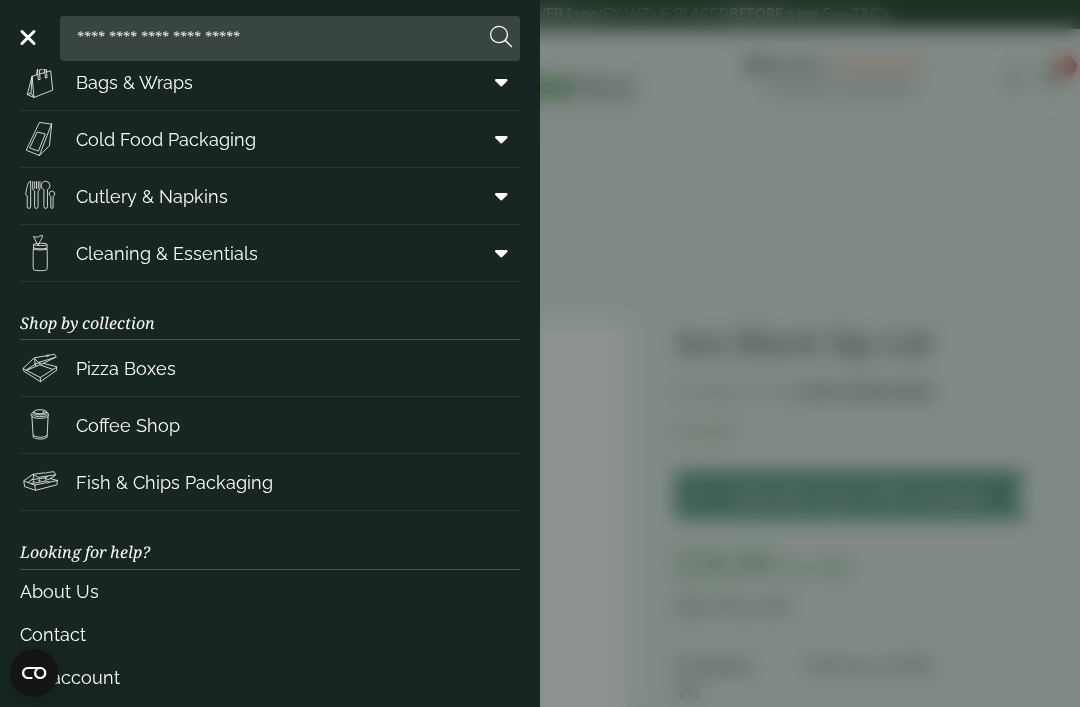 scroll, scrollTop: 192, scrollLeft: 0, axis: vertical 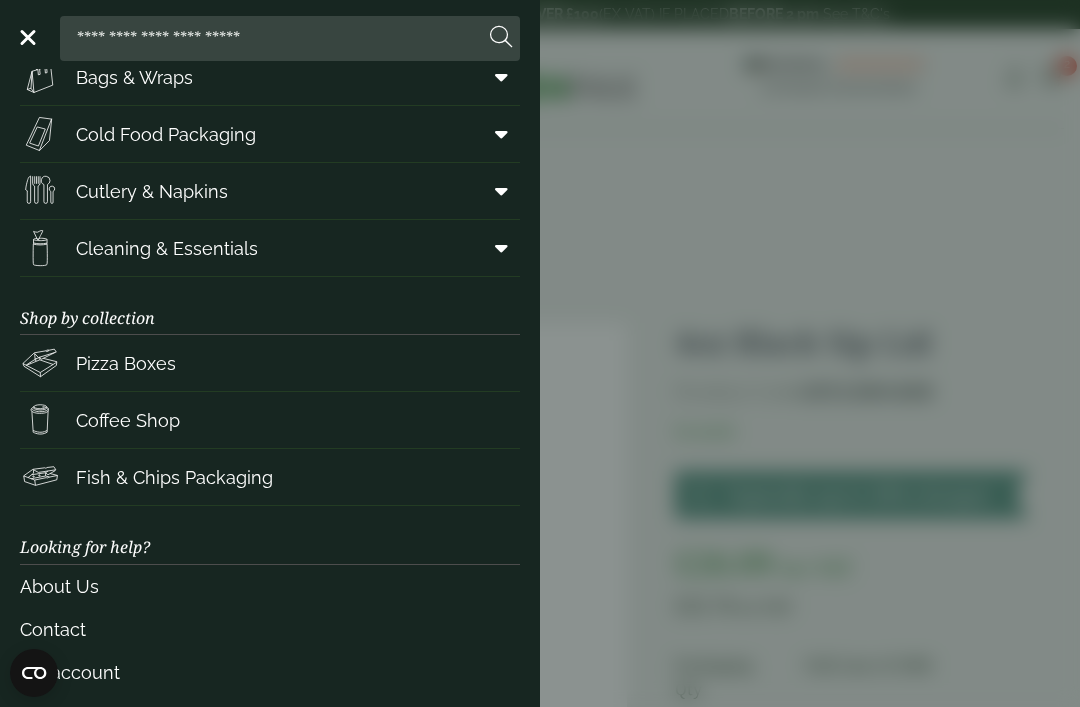 click on "Coffee Shop" at bounding box center [100, 420] 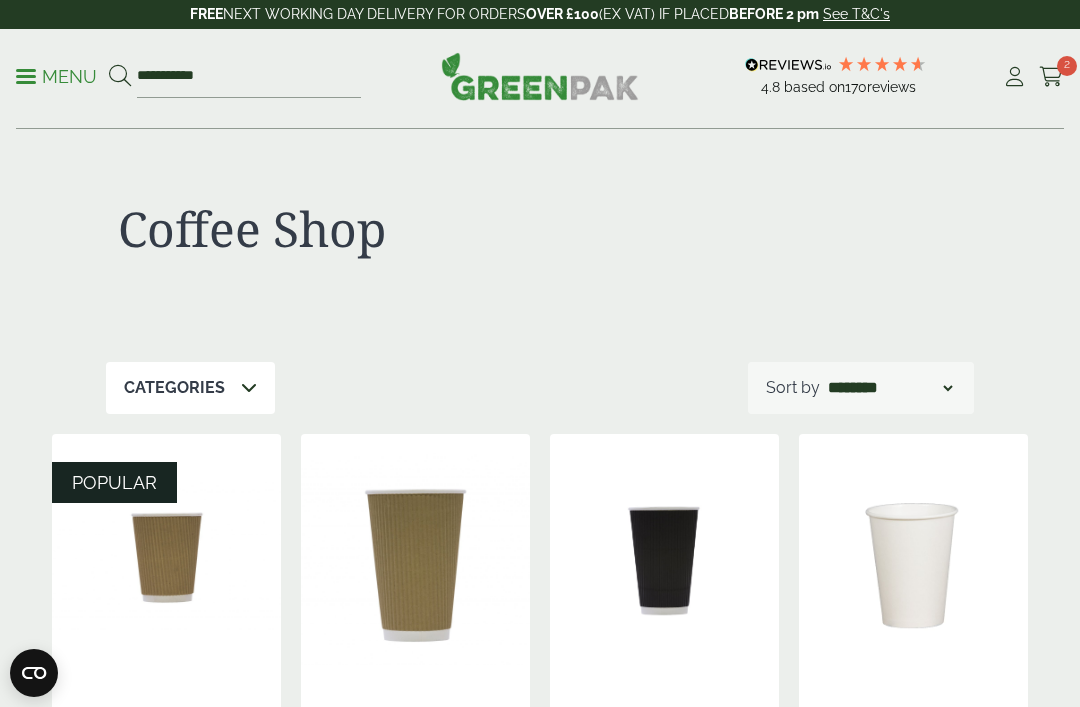 scroll, scrollTop: 0, scrollLeft: 0, axis: both 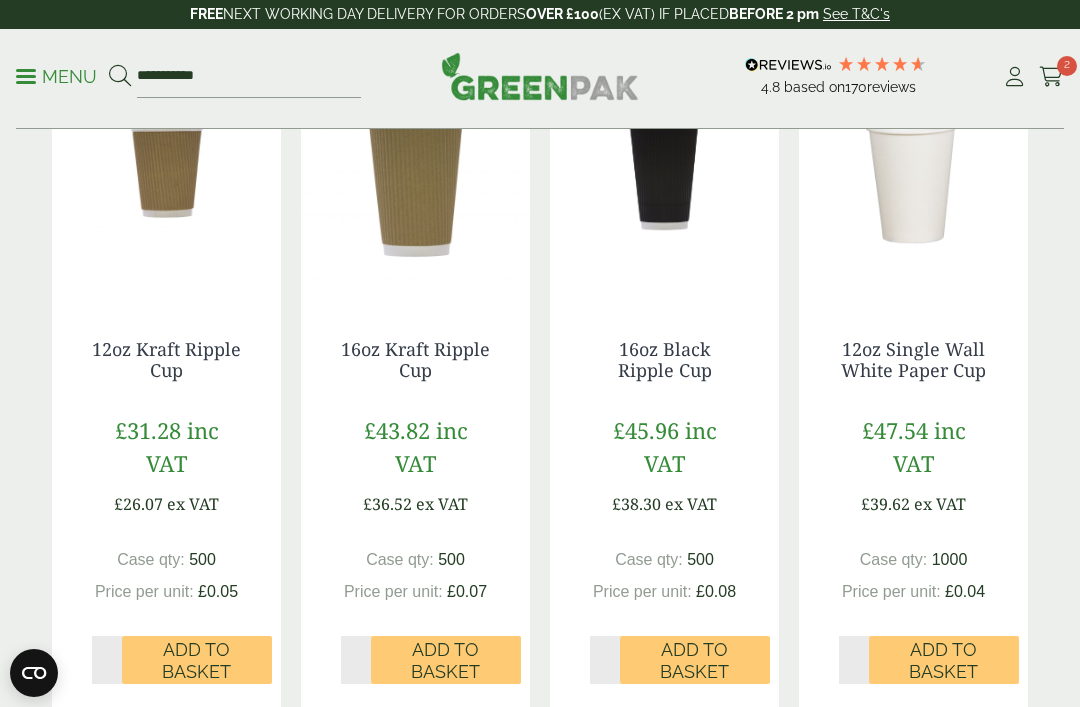 click at bounding box center (166, 174) 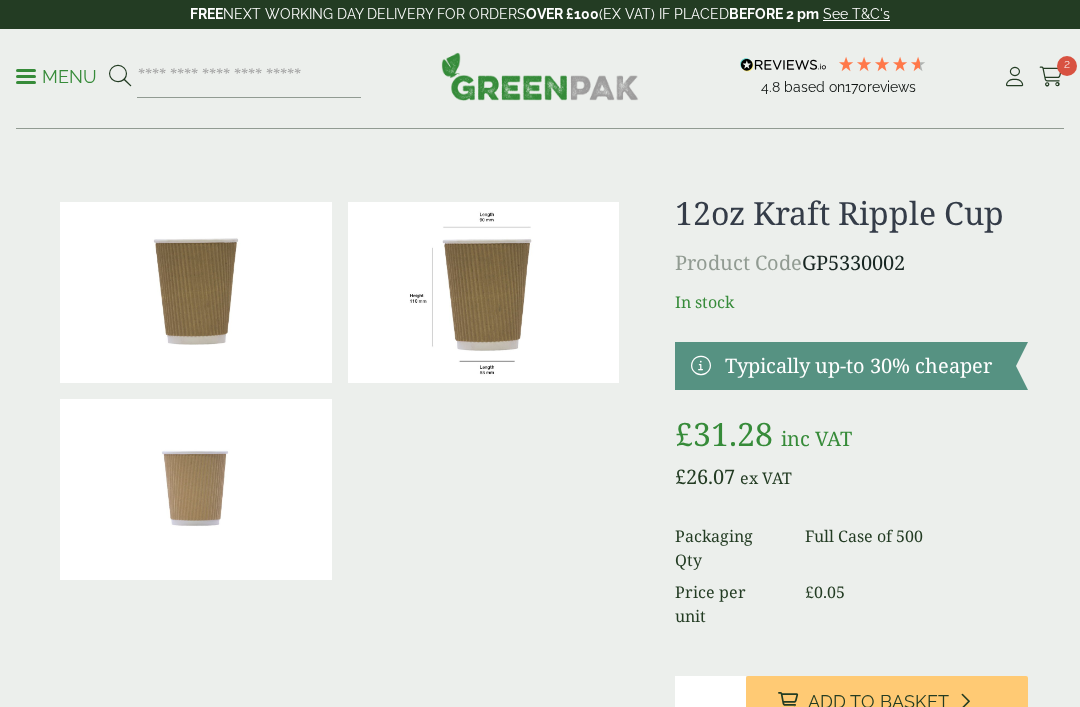 scroll, scrollTop: 654, scrollLeft: 0, axis: vertical 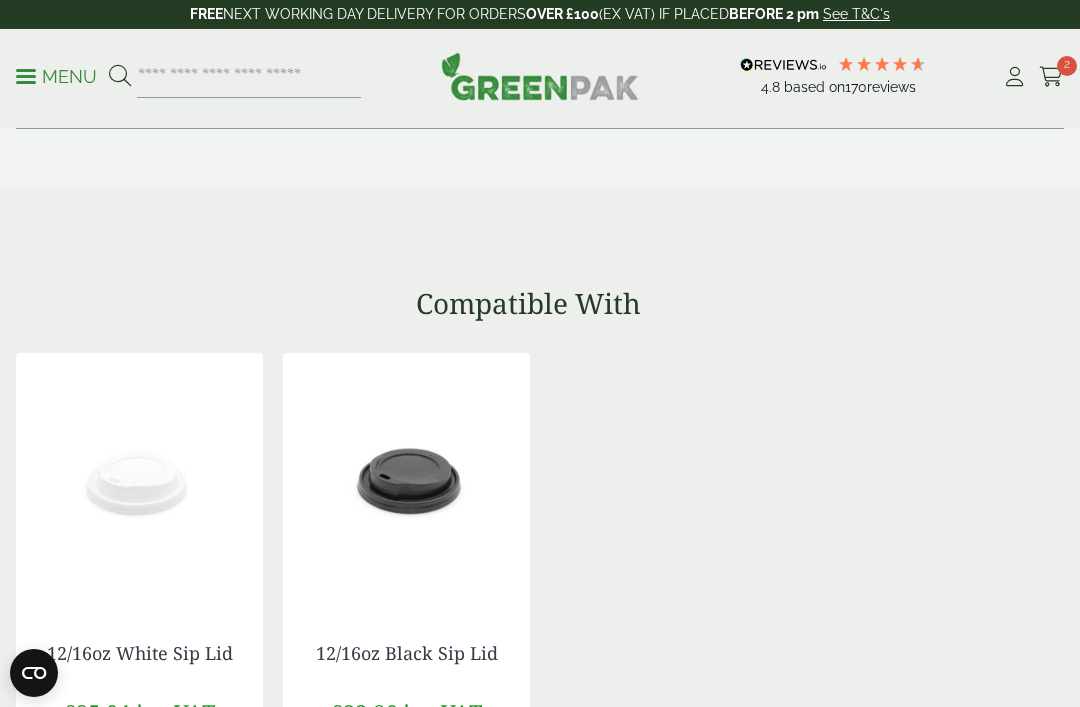 click at bounding box center (139, 478) 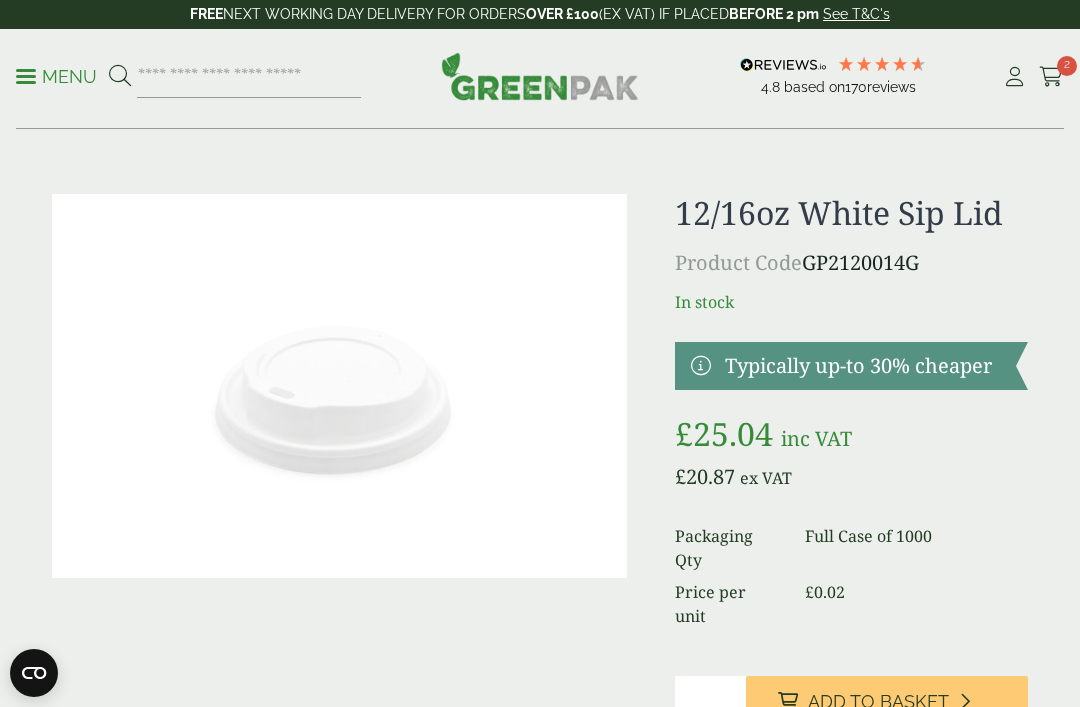 scroll, scrollTop: 0, scrollLeft: 0, axis: both 